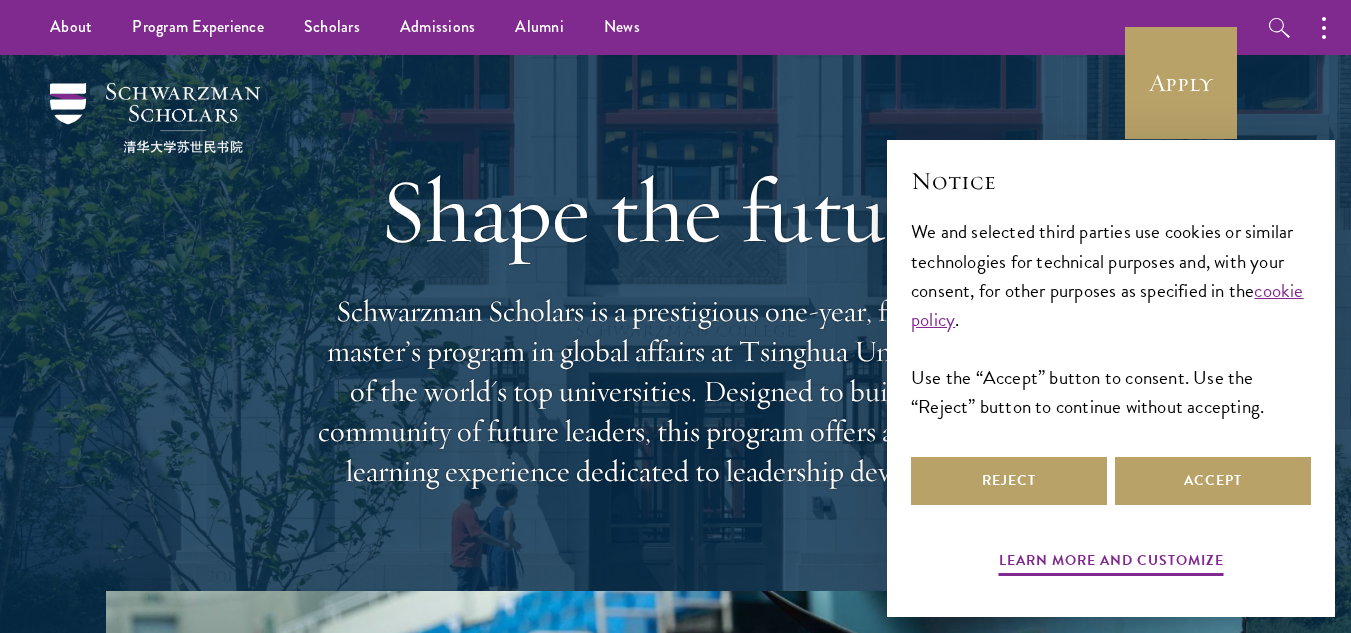 scroll, scrollTop: 0, scrollLeft: 0, axis: both 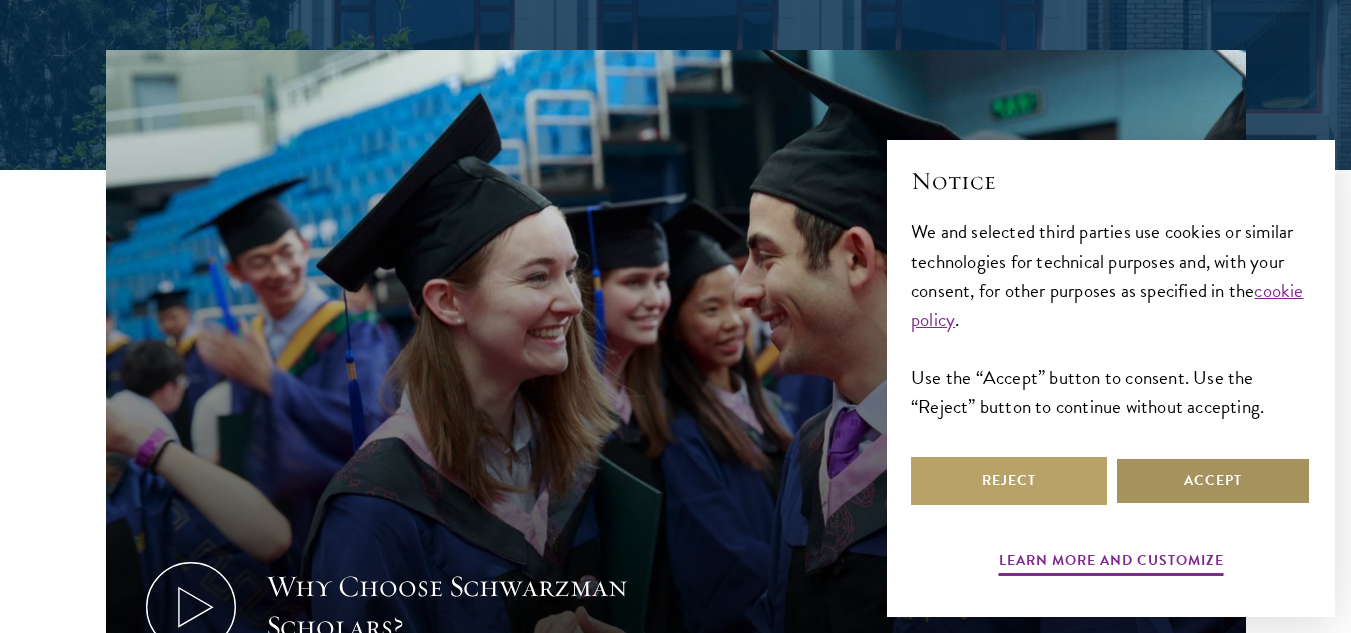 click on "Accept" at bounding box center (1213, 481) 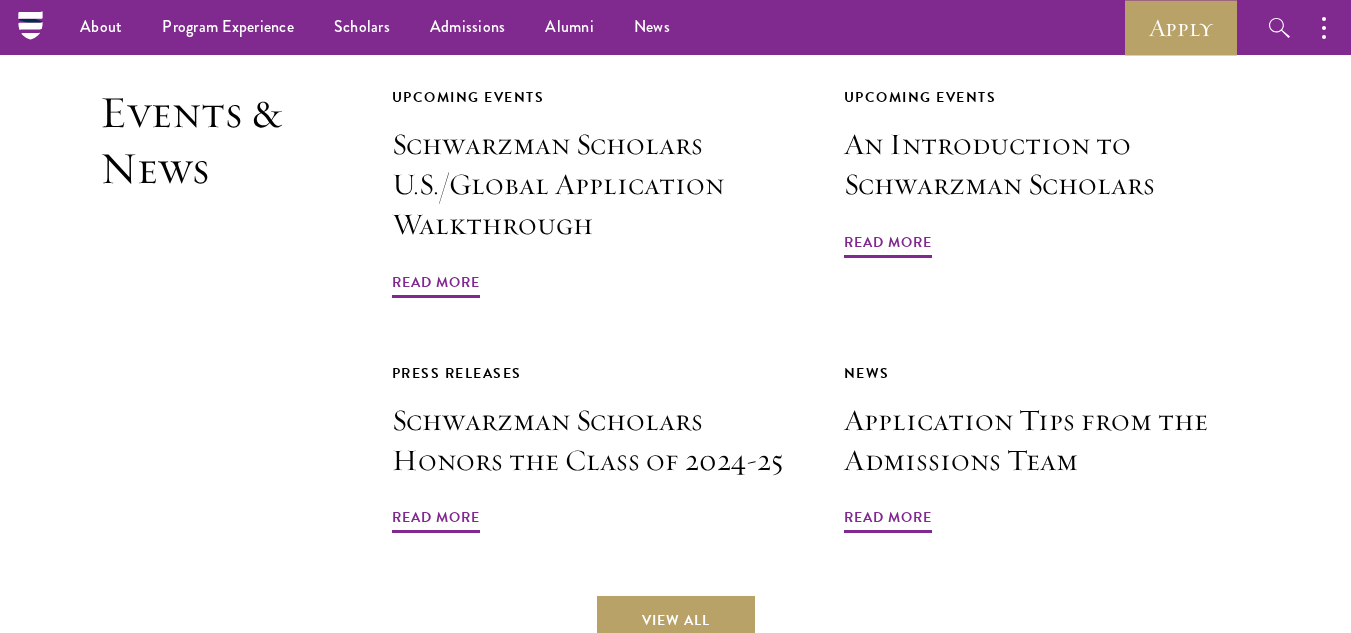 scroll, scrollTop: 4442, scrollLeft: 0, axis: vertical 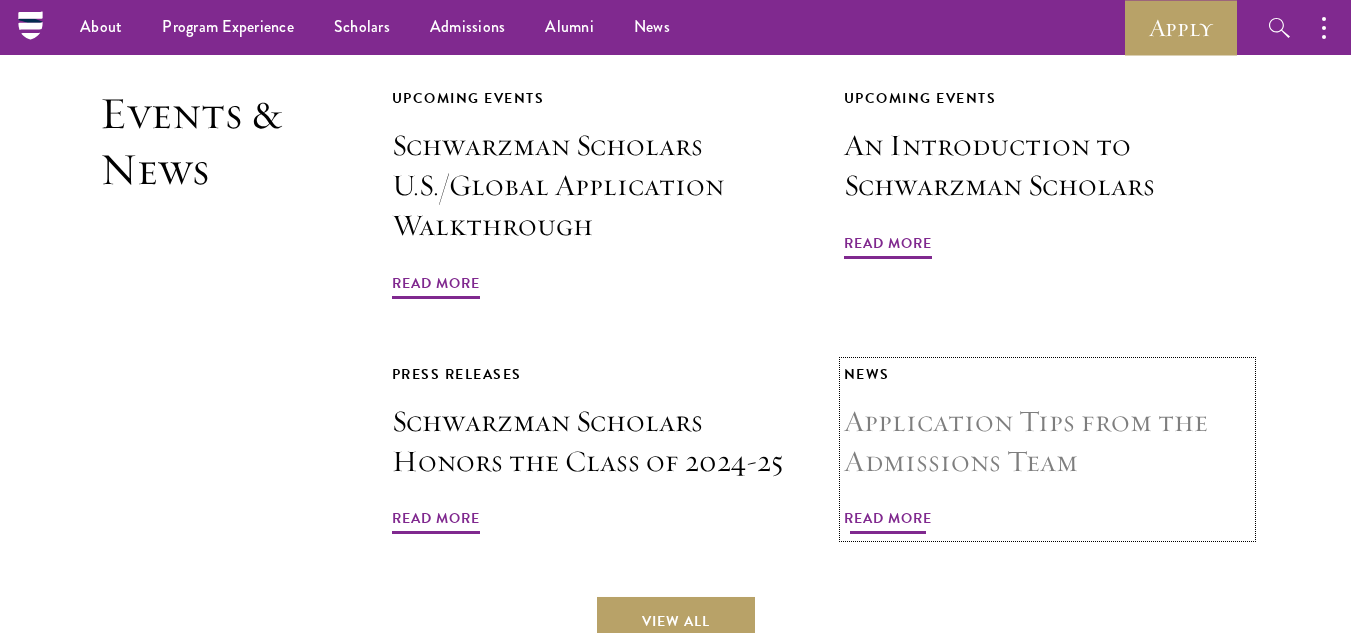 click on "Read More" at bounding box center (888, 521) 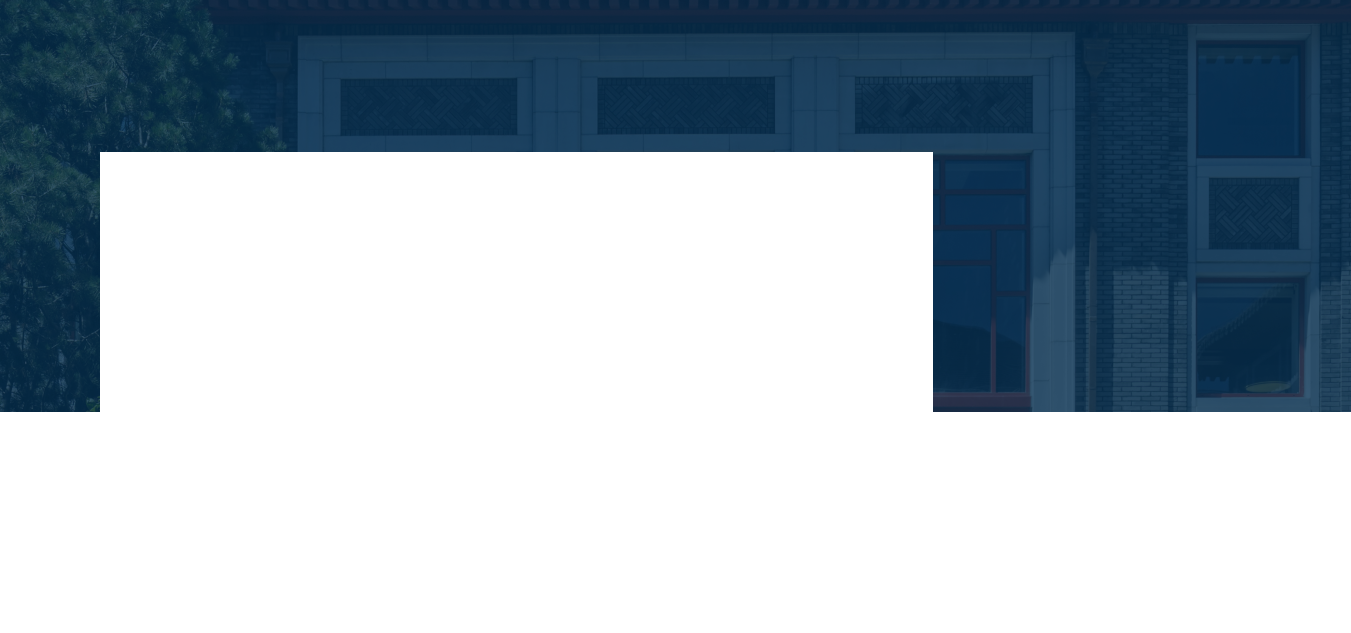 scroll, scrollTop: 234, scrollLeft: 0, axis: vertical 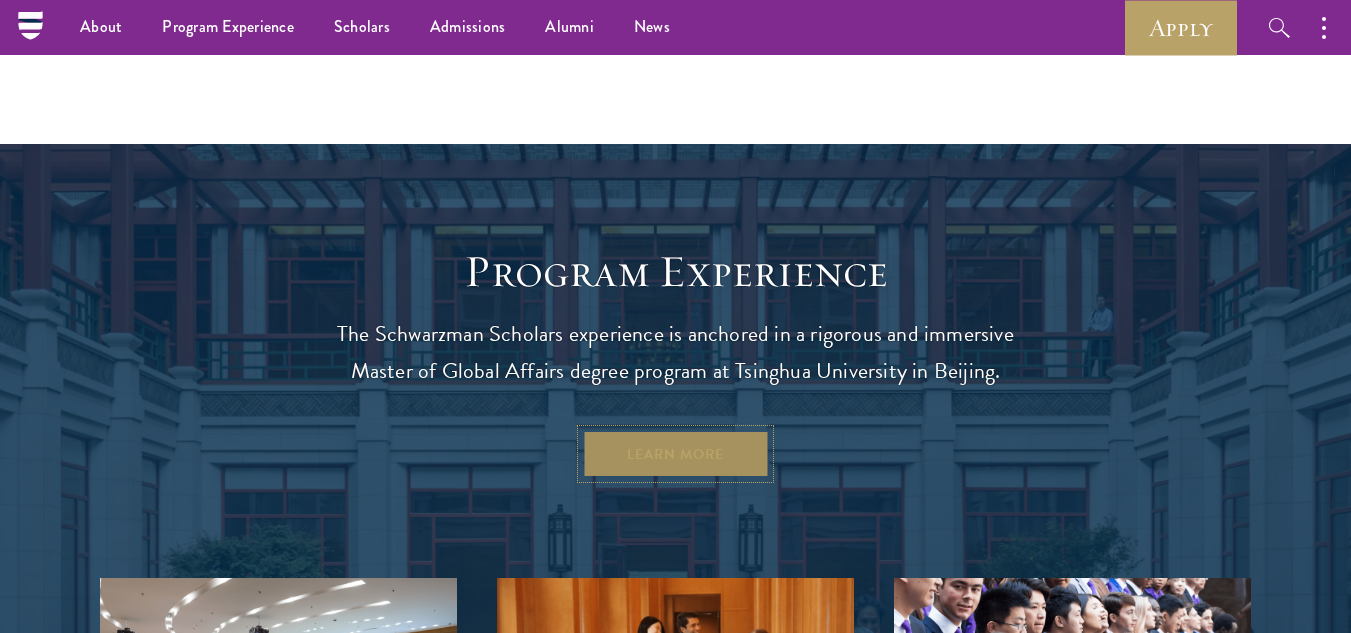 click on "Learn More" at bounding box center (675, 454) 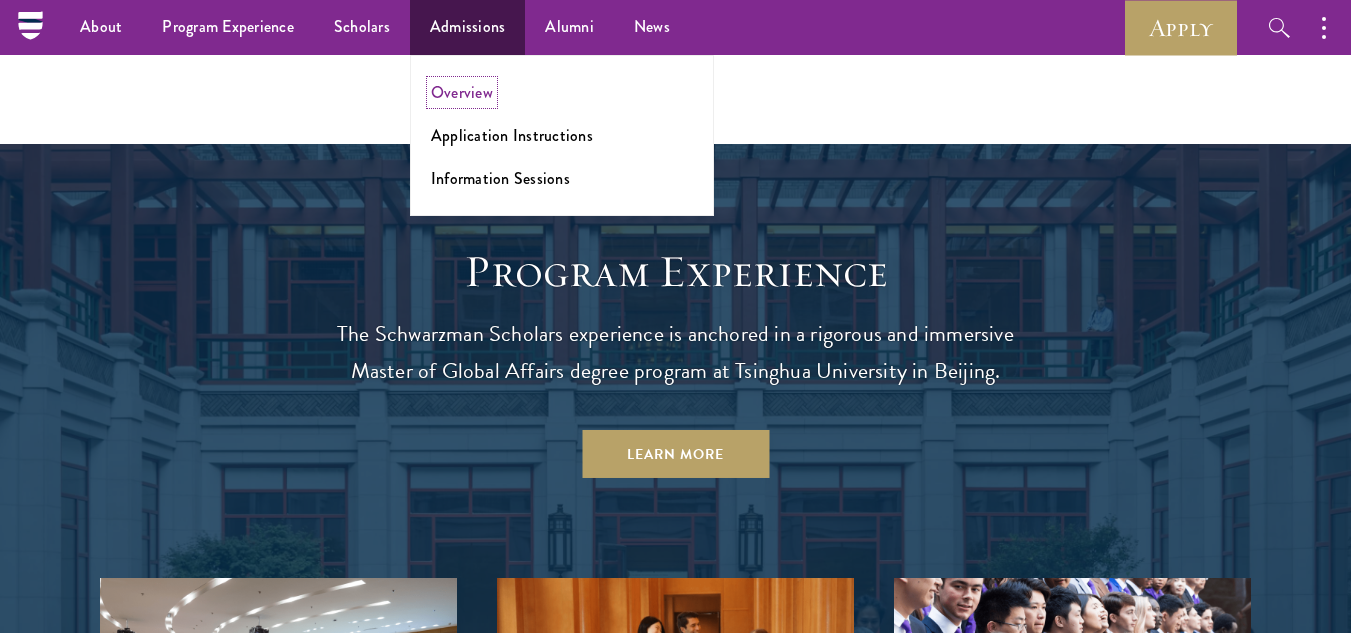 click on "Overview" at bounding box center (462, 92) 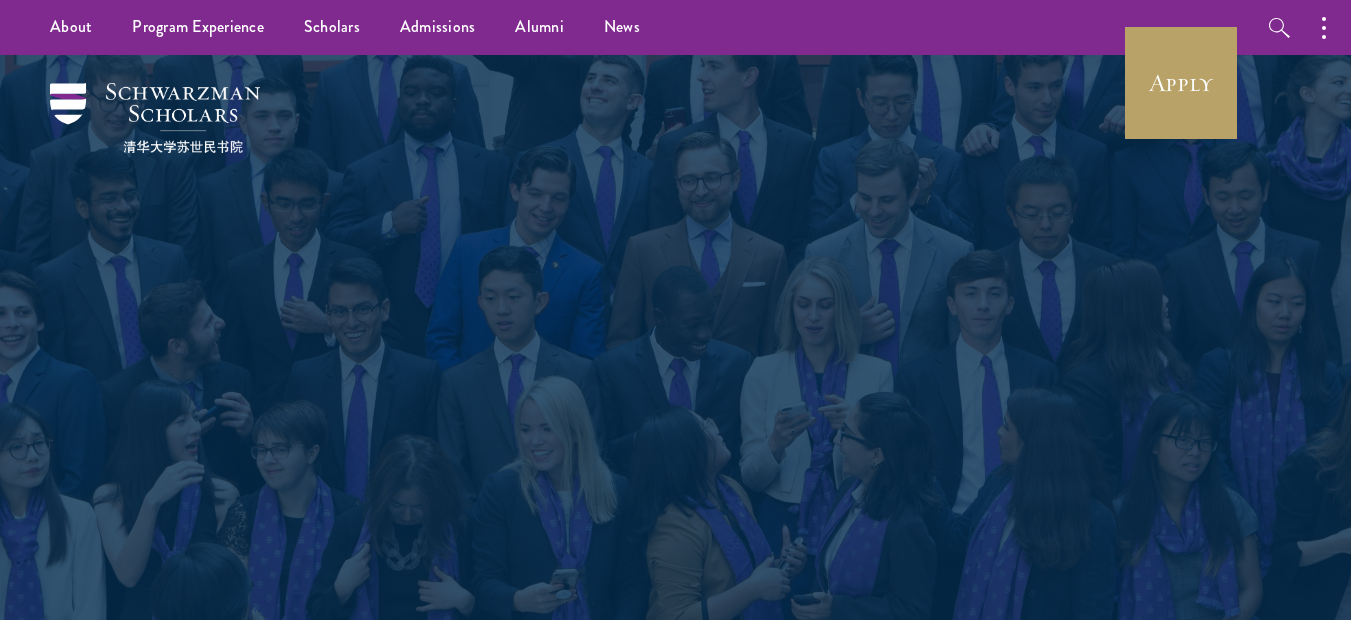 scroll, scrollTop: 0, scrollLeft: 0, axis: both 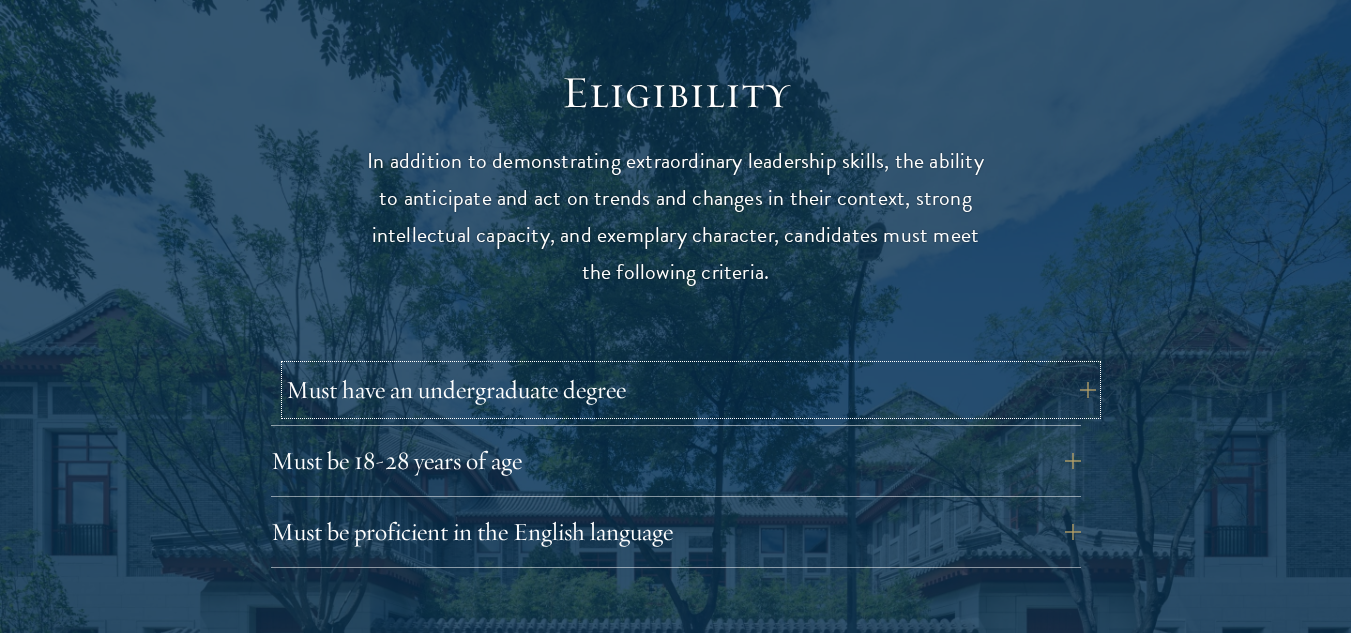 click on "Must have an undergraduate degree" at bounding box center (691, 390) 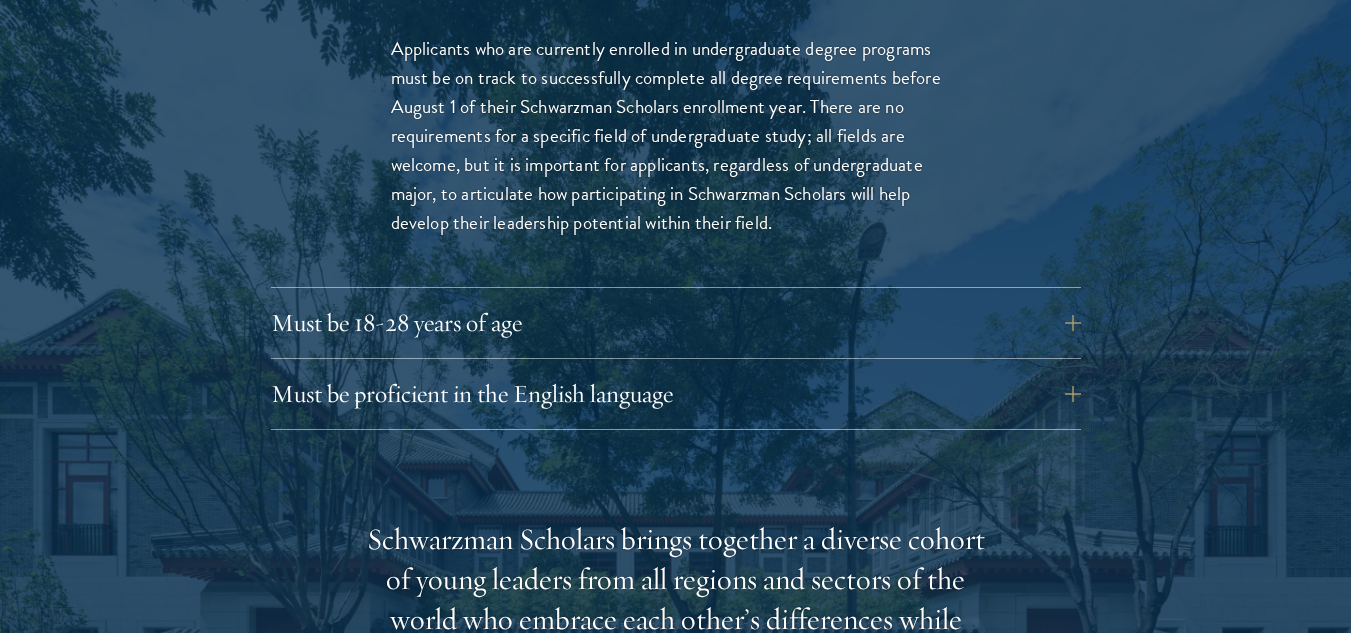 scroll, scrollTop: 2956, scrollLeft: 0, axis: vertical 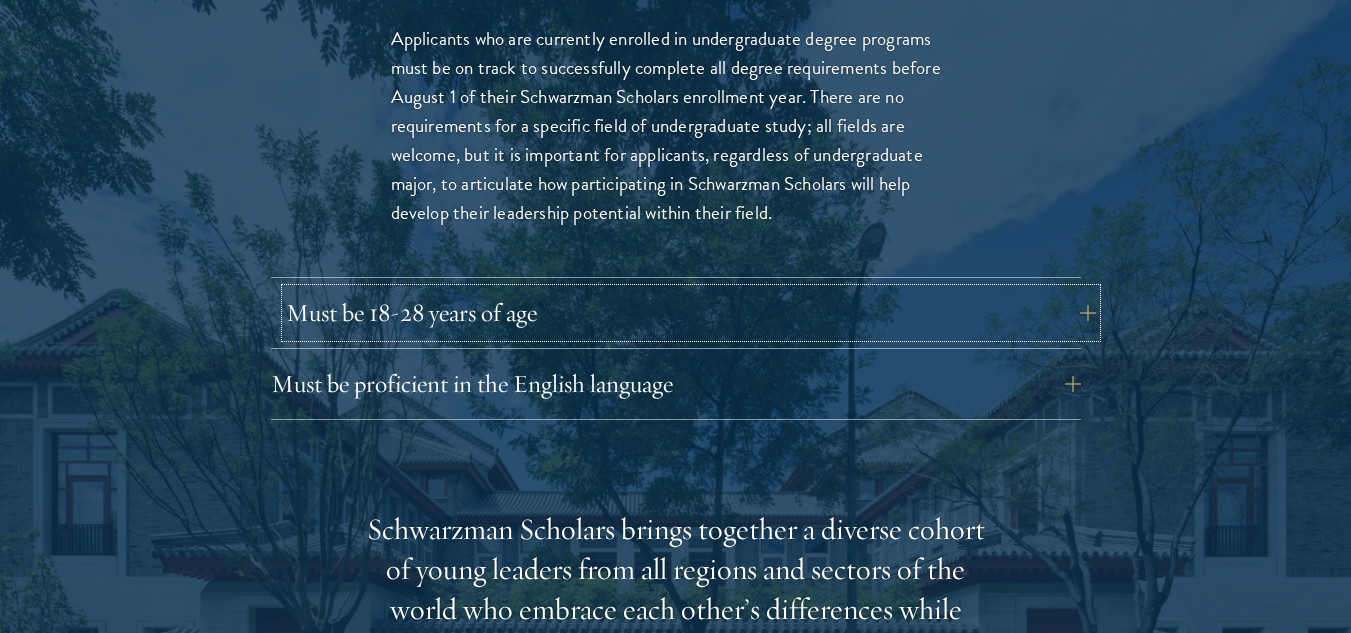 click on "Must be 18-28 years of age" at bounding box center [691, 313] 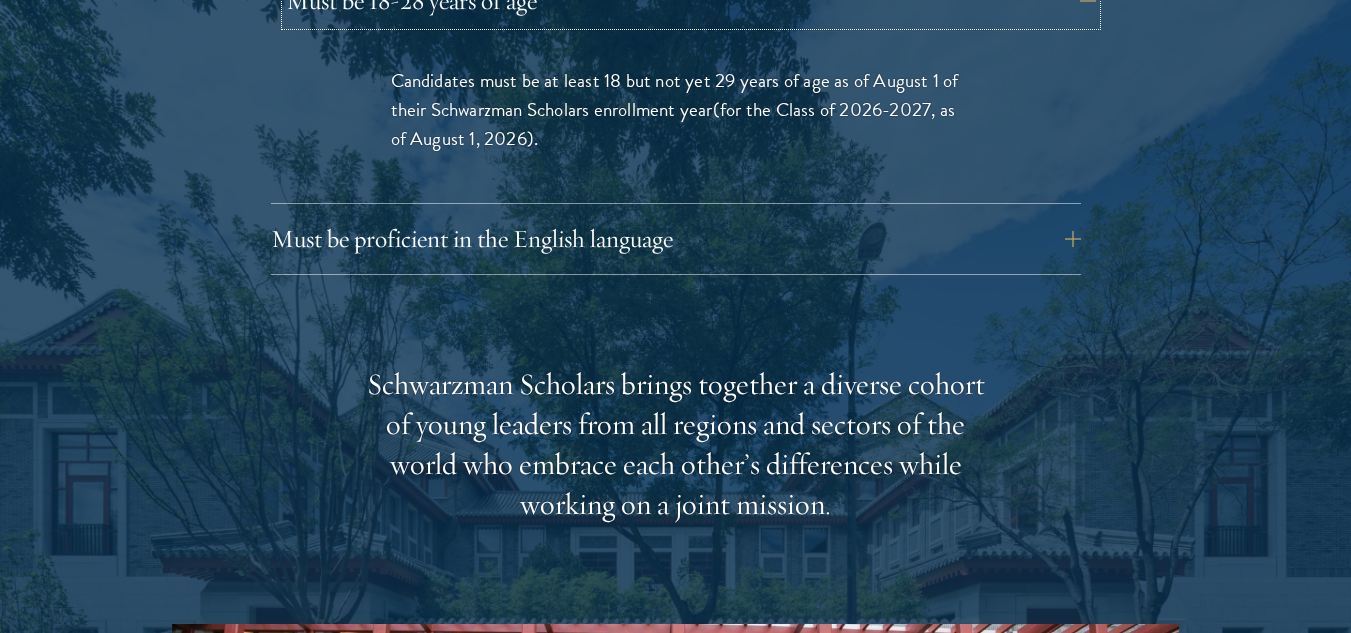 scroll, scrollTop: 2986, scrollLeft: 0, axis: vertical 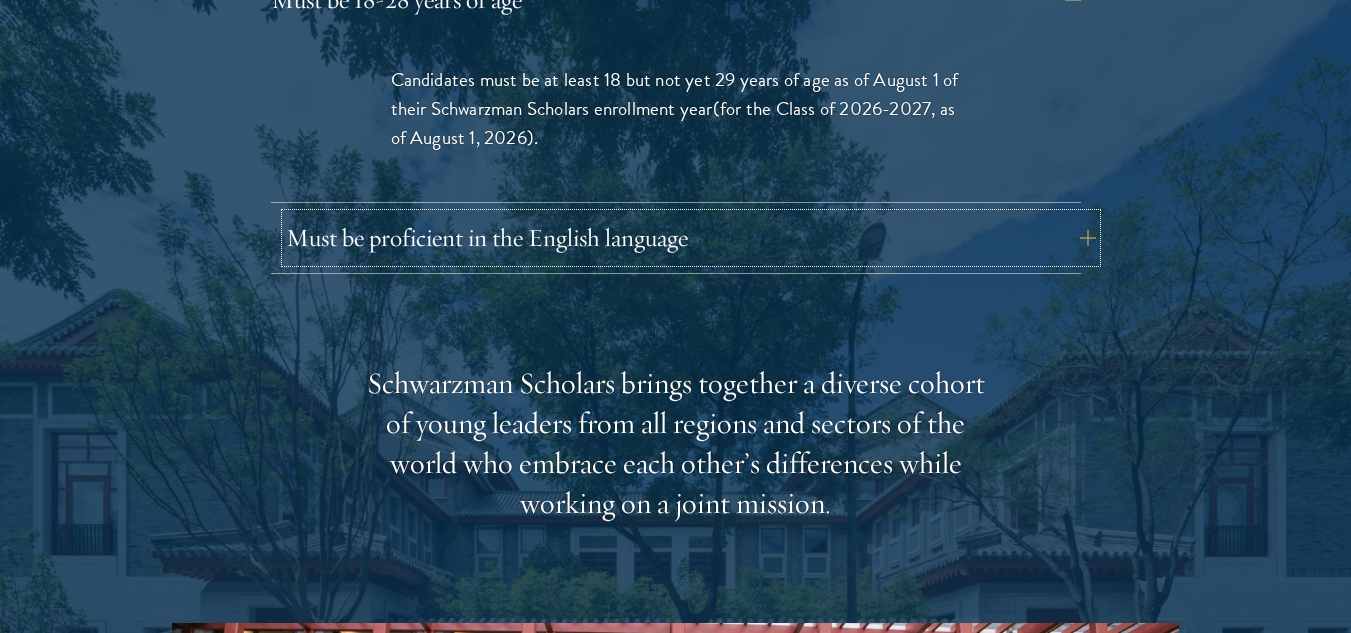 click on "Must be proficient in the English language" at bounding box center (691, 238) 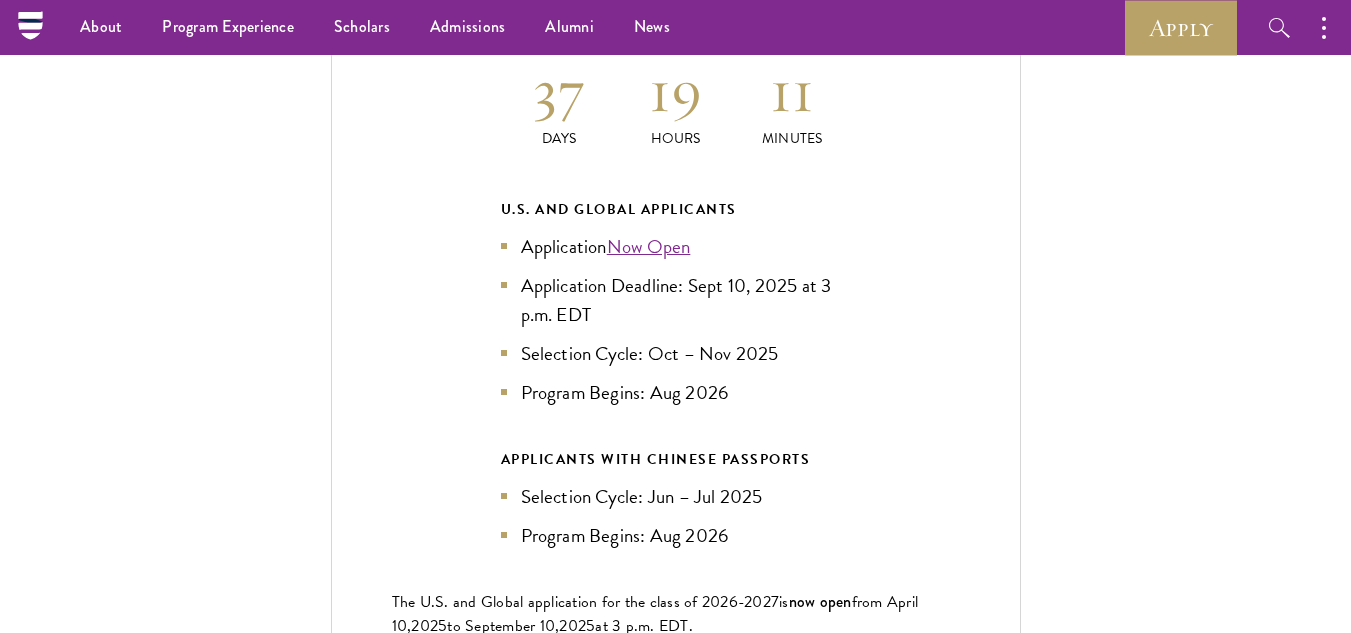 scroll, scrollTop: 4850, scrollLeft: 0, axis: vertical 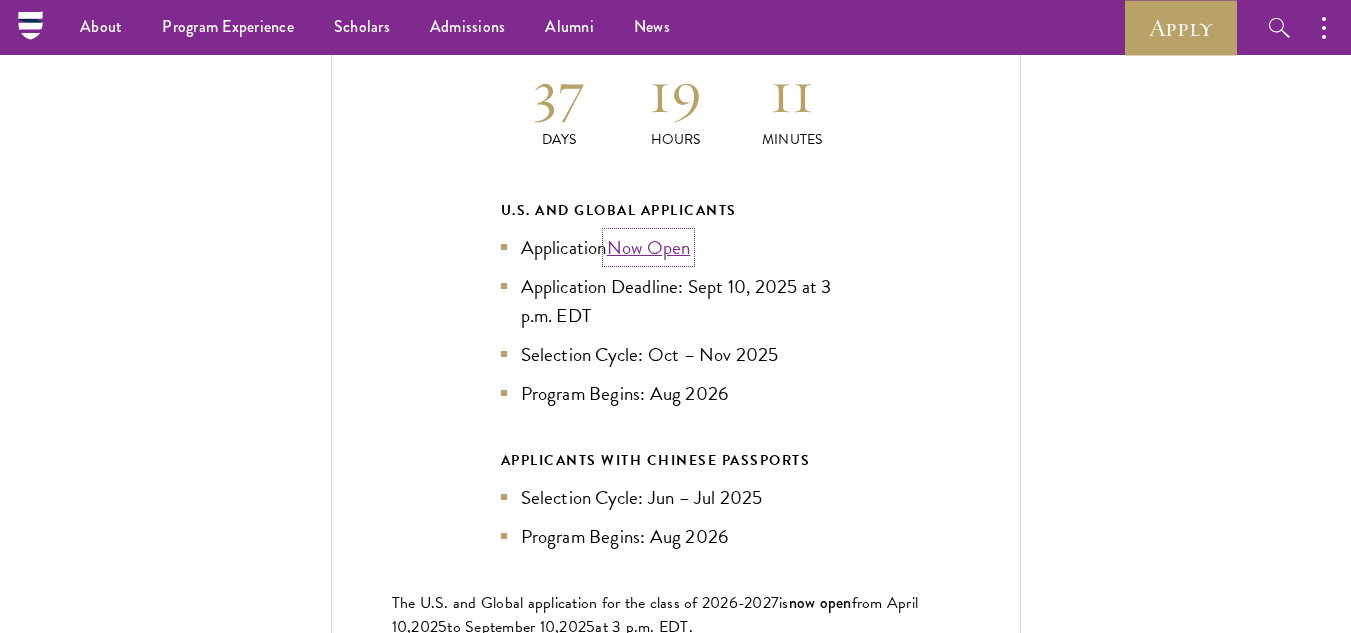 click on "Now Open" at bounding box center [649, 247] 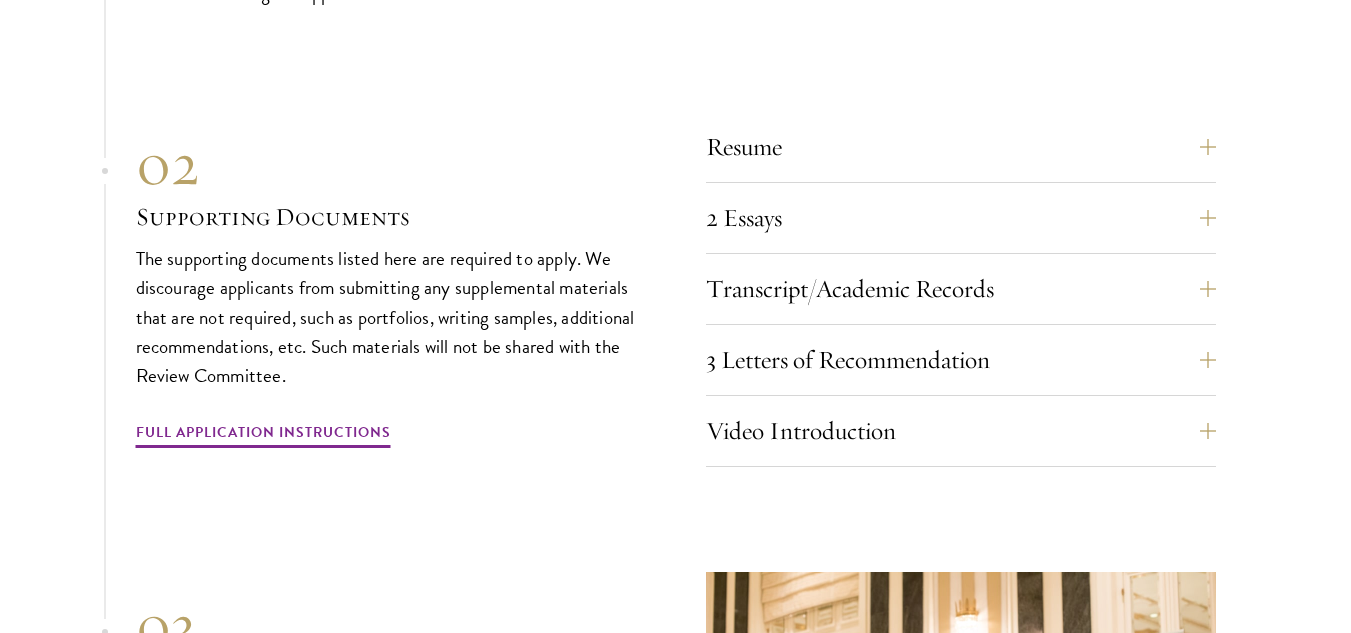 scroll, scrollTop: 7360, scrollLeft: 0, axis: vertical 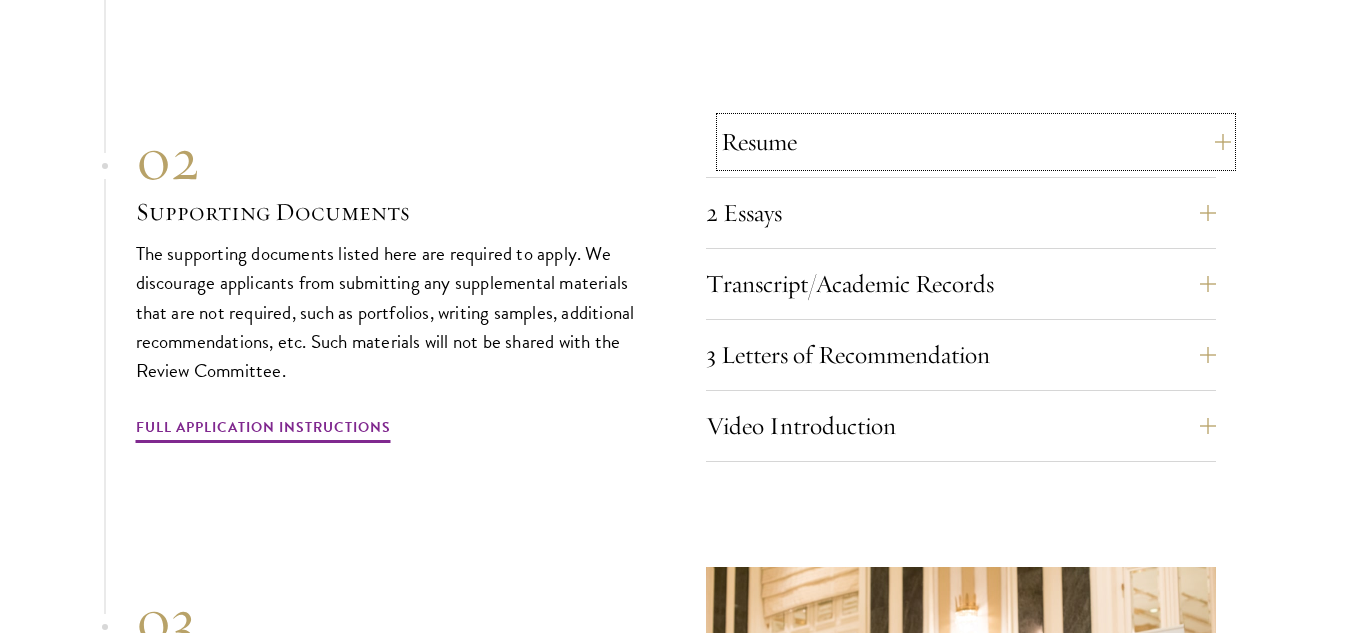click on "Resume" at bounding box center (976, 142) 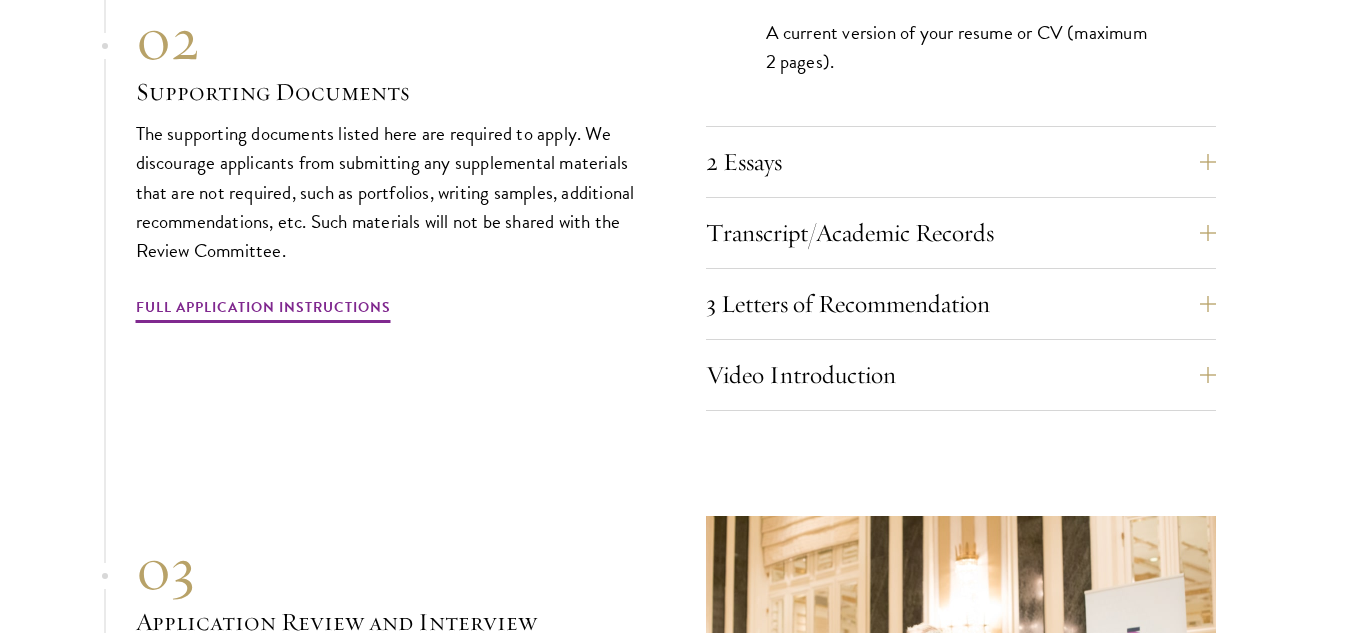scroll, scrollTop: 7015, scrollLeft: 0, axis: vertical 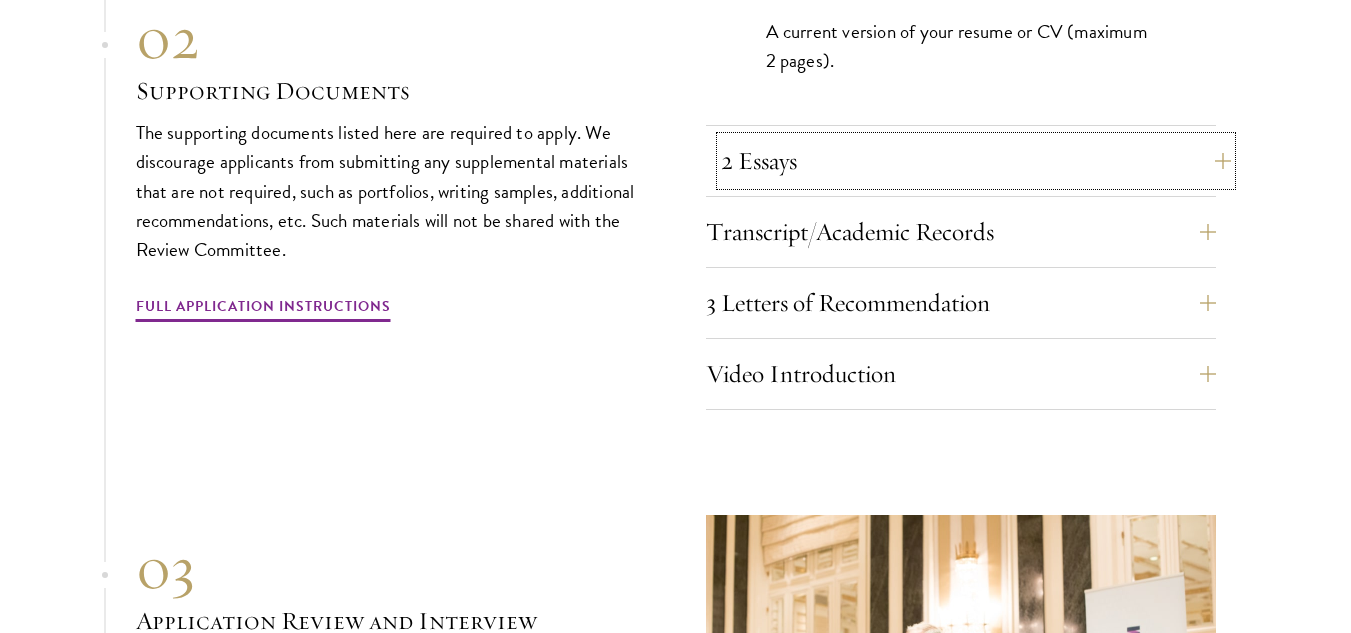 click on "2 Essays" at bounding box center [976, 161] 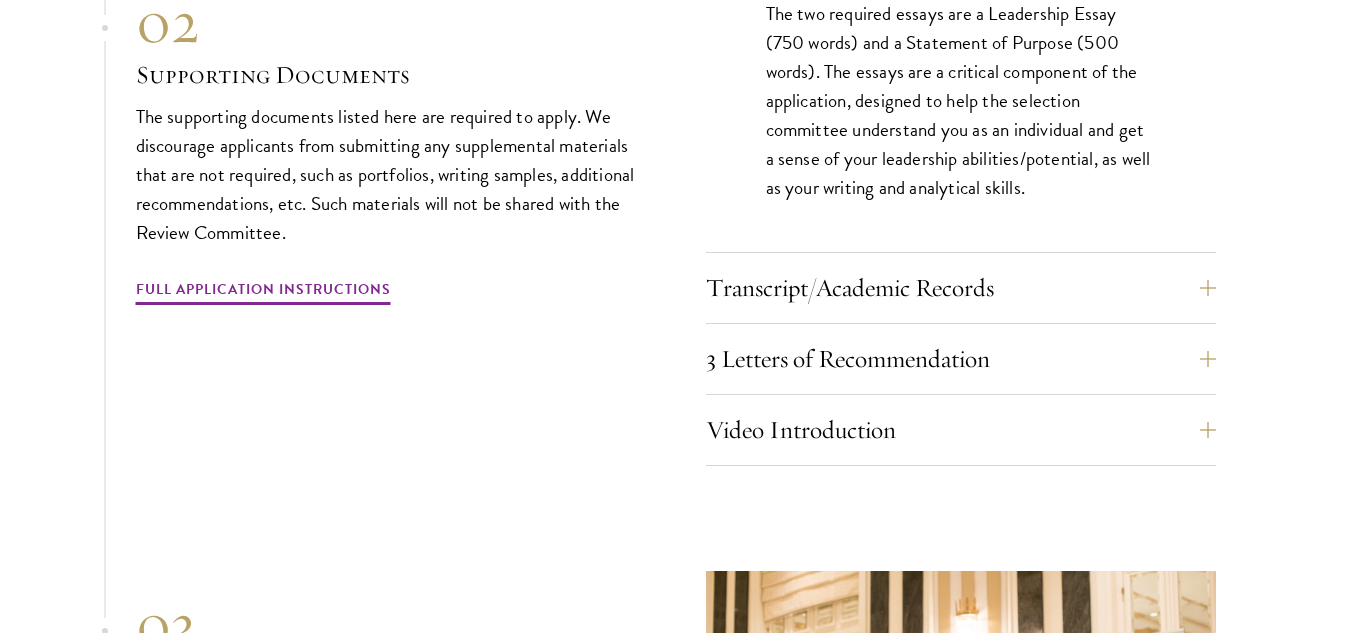 scroll, scrollTop: 7106, scrollLeft: 0, axis: vertical 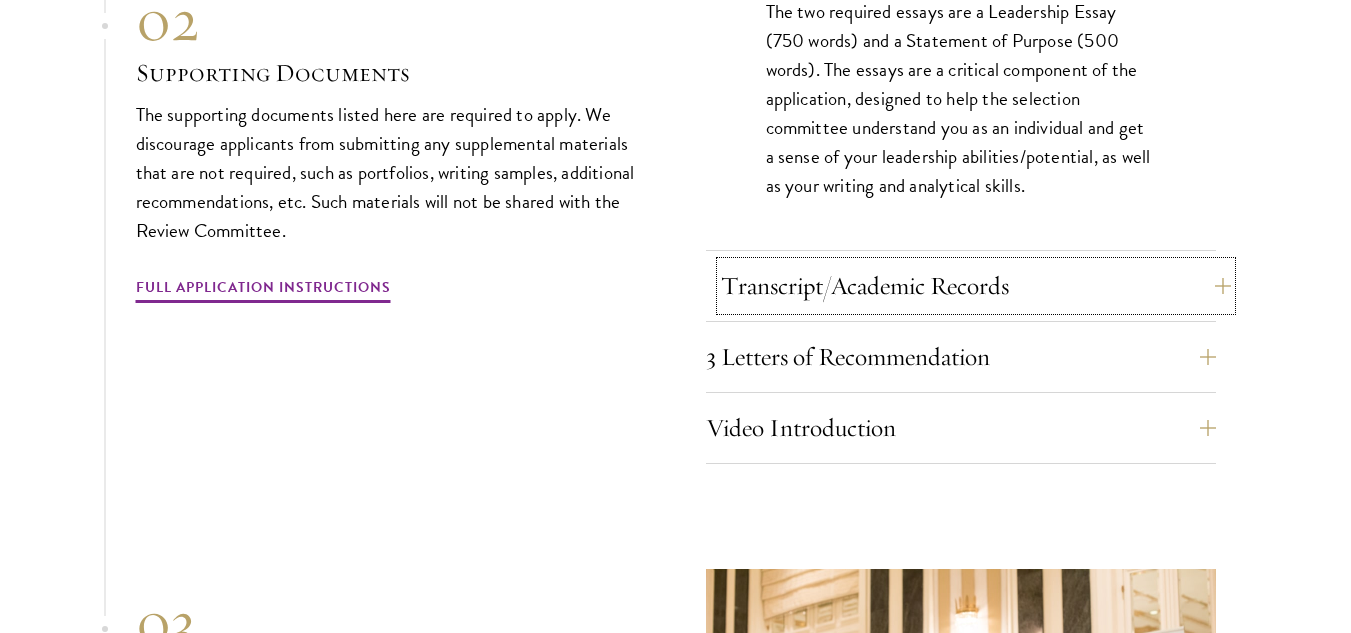 click on "Transcript/Academic Records" at bounding box center [976, 286] 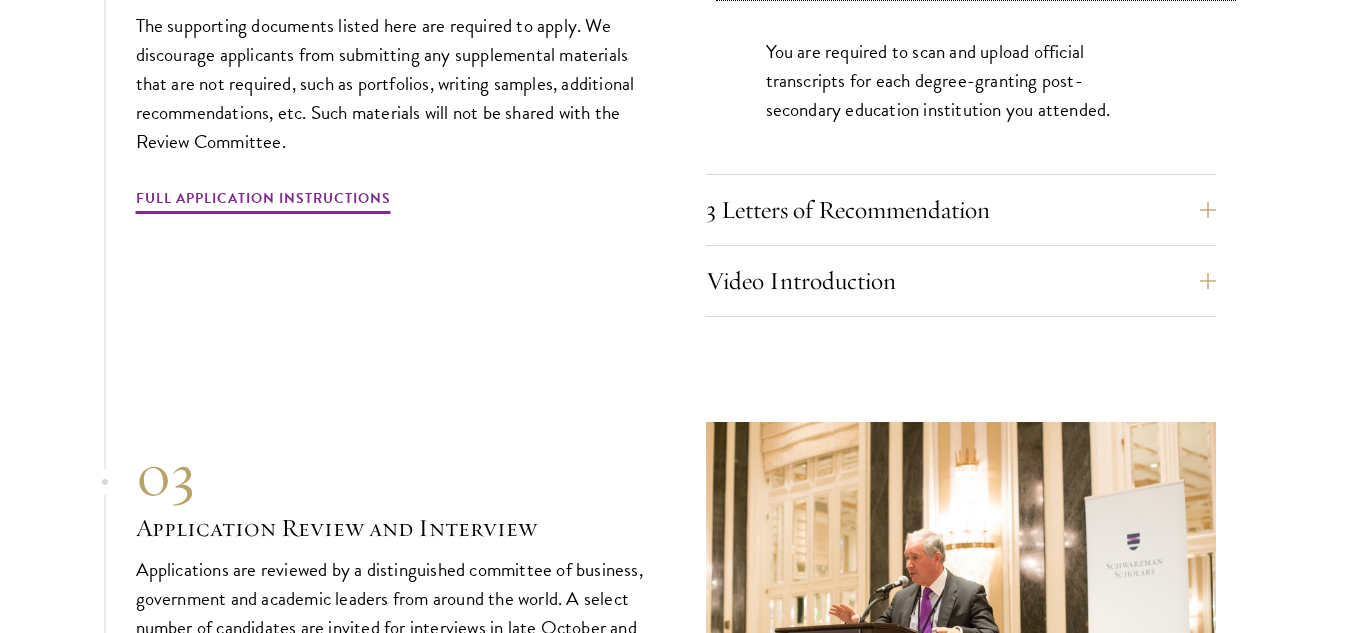 scroll, scrollTop: 7138, scrollLeft: 0, axis: vertical 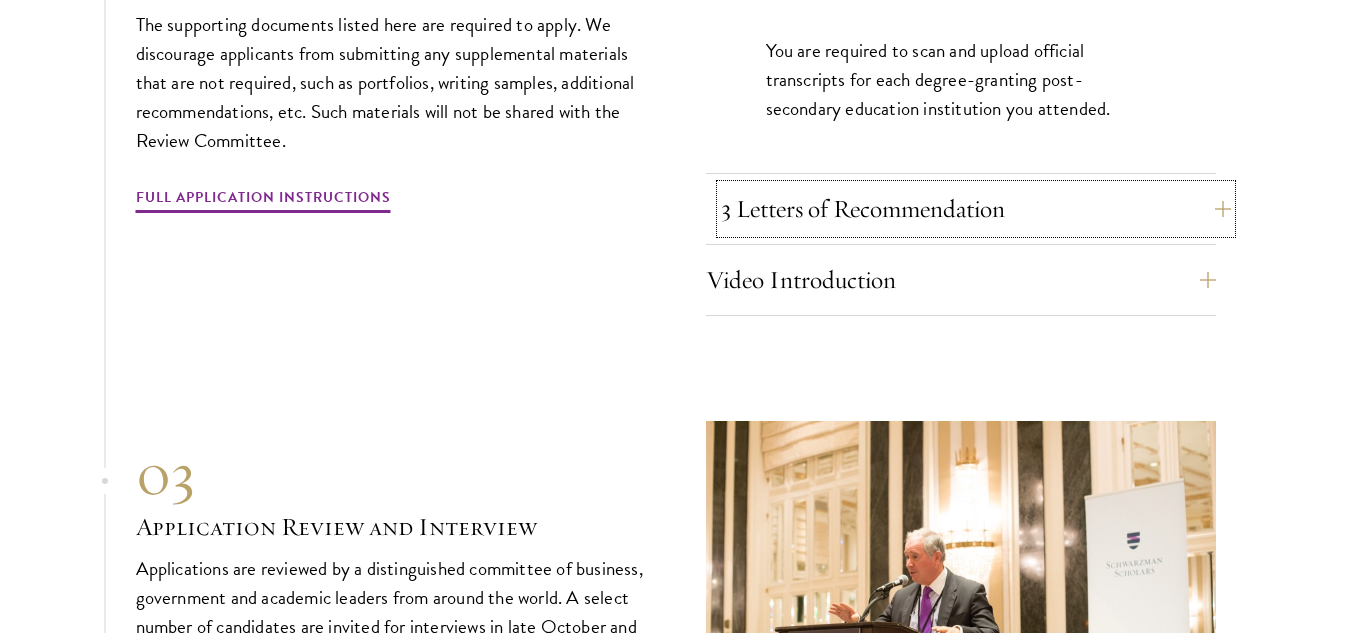 click on "3 Letters of Recommendation" at bounding box center (976, 209) 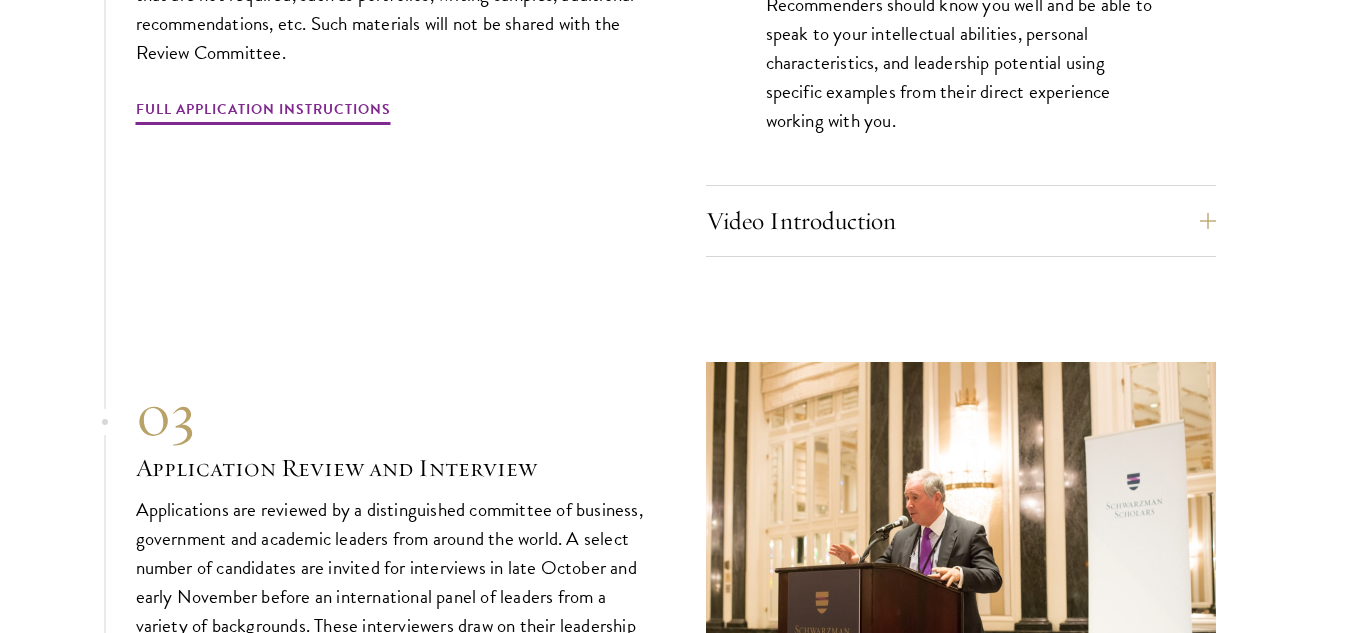scroll, scrollTop: 7258, scrollLeft: 0, axis: vertical 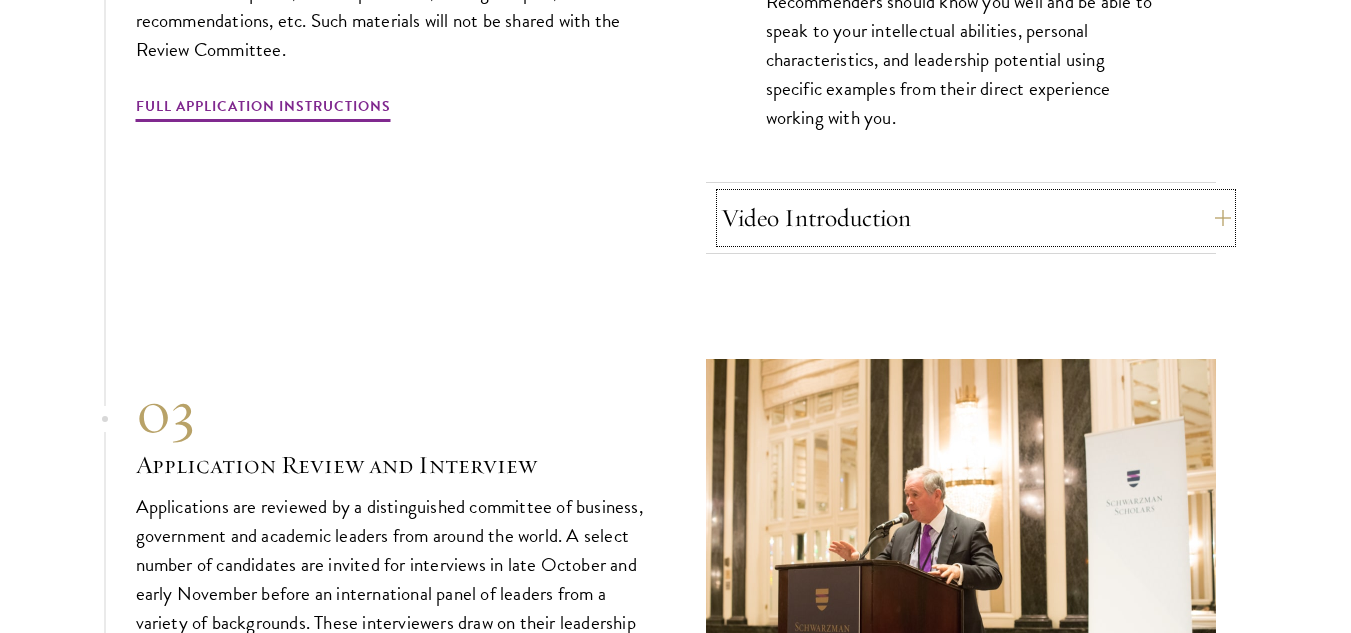 click on "Video Introduction" at bounding box center [976, 218] 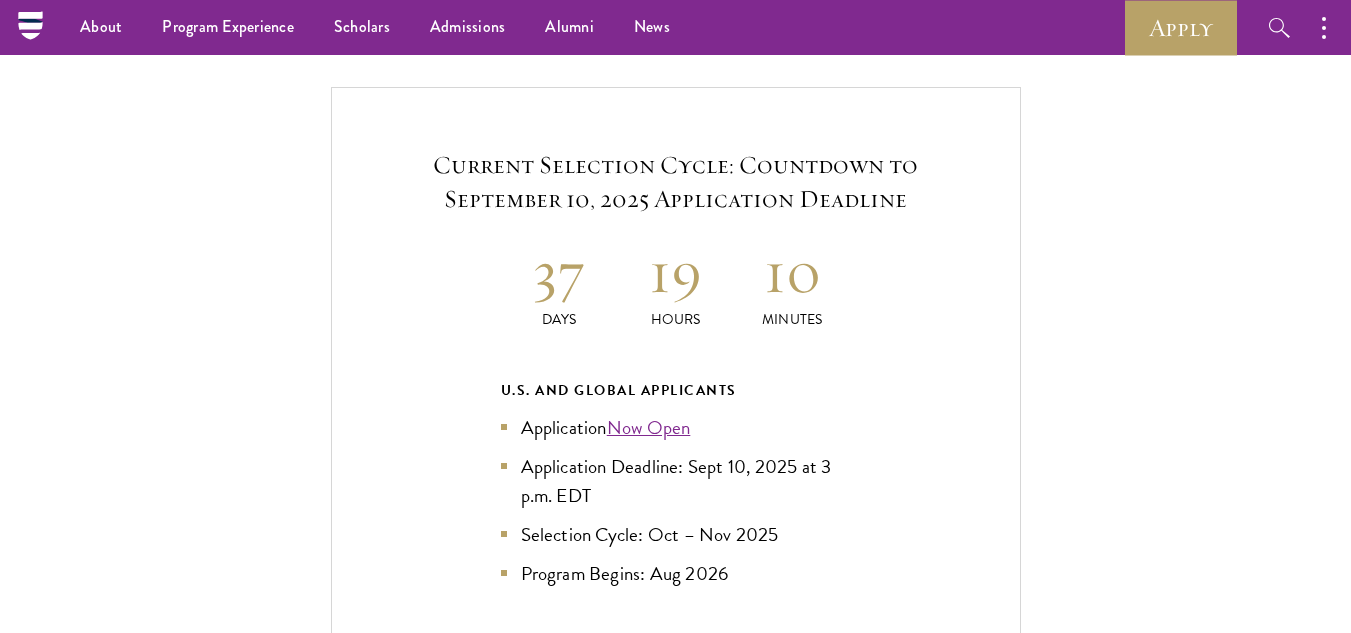 scroll, scrollTop: 4134, scrollLeft: 0, axis: vertical 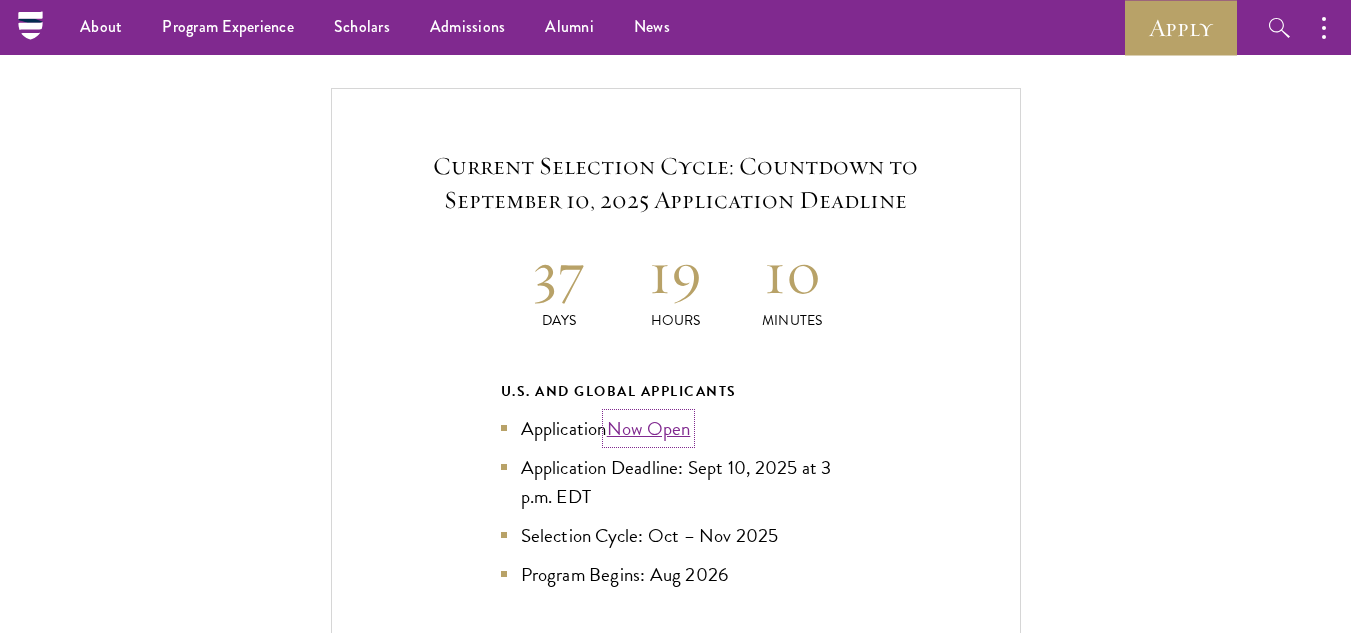 click on "Now Open" at bounding box center (649, 428) 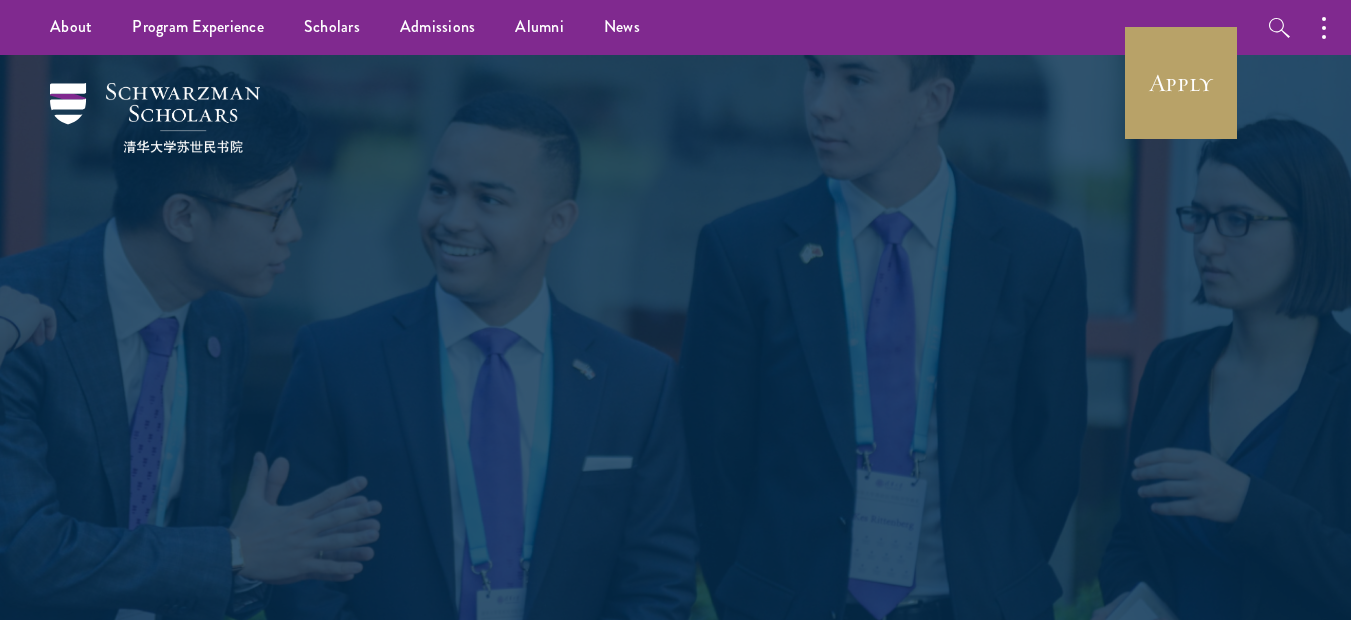 scroll, scrollTop: 0, scrollLeft: 0, axis: both 